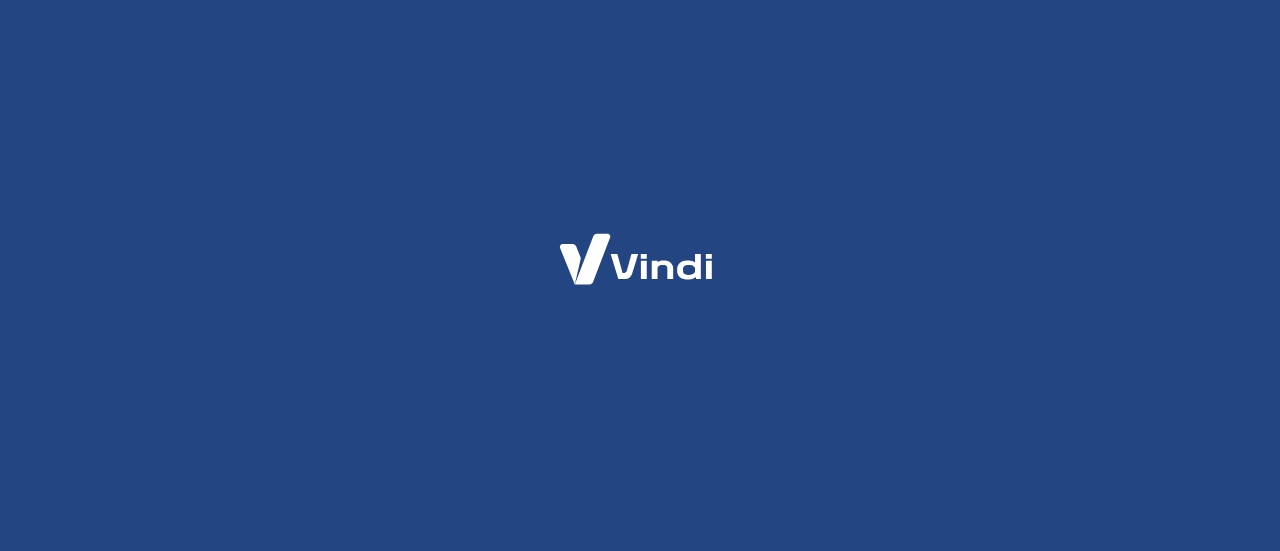 scroll, scrollTop: 0, scrollLeft: 0, axis: both 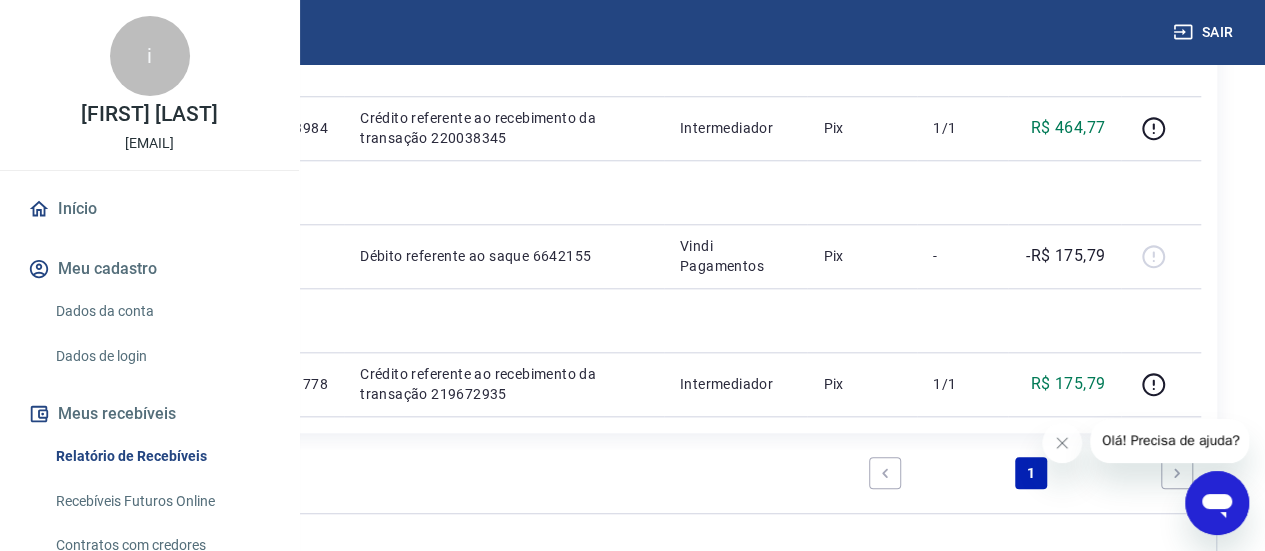 click at bounding box center (1161, 0) 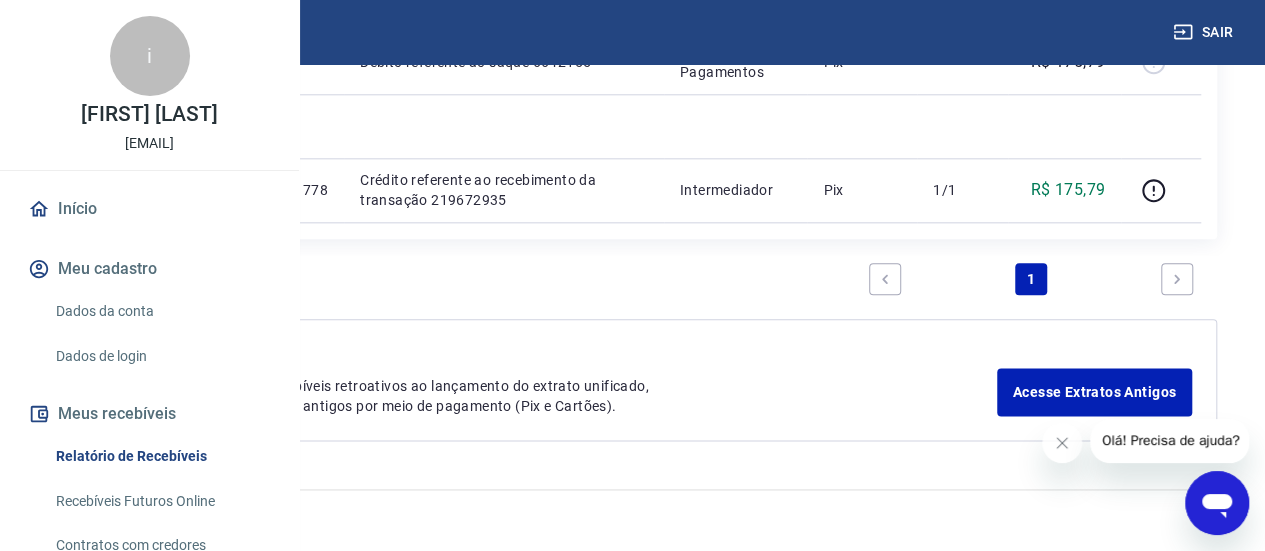 scroll, scrollTop: 1209, scrollLeft: 0, axis: vertical 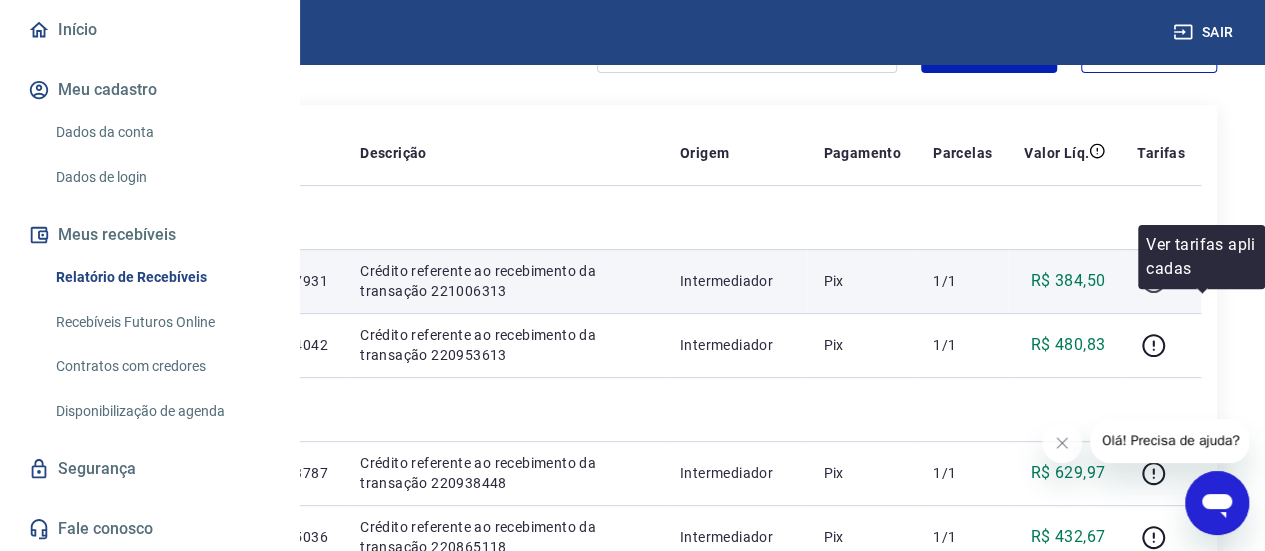 click 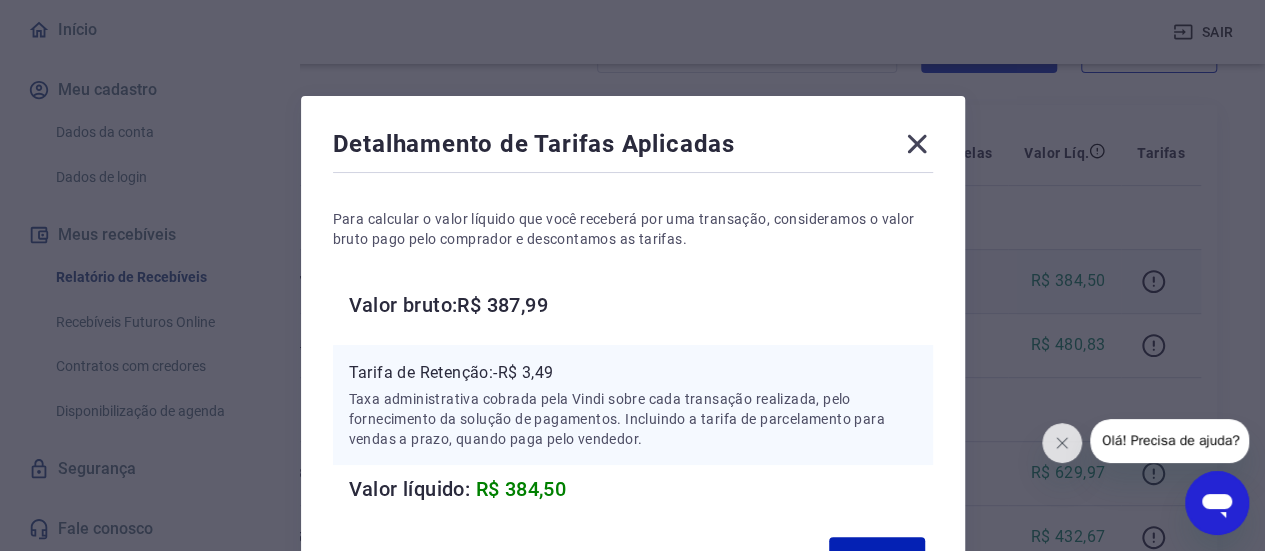 click 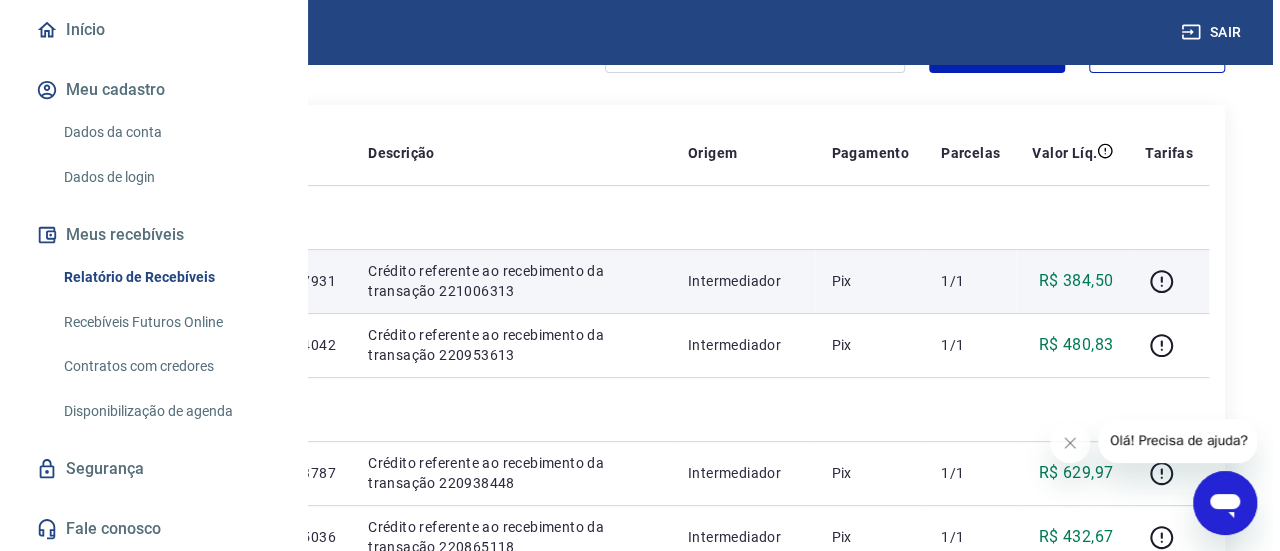 scroll, scrollTop: 0, scrollLeft: 0, axis: both 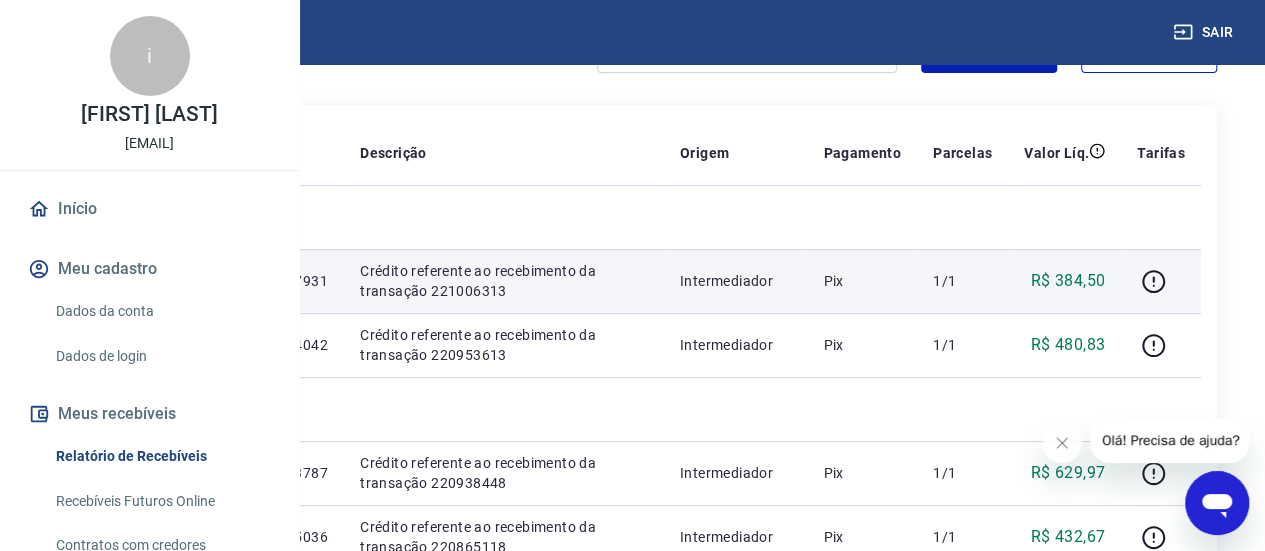 click at bounding box center [89, 31] 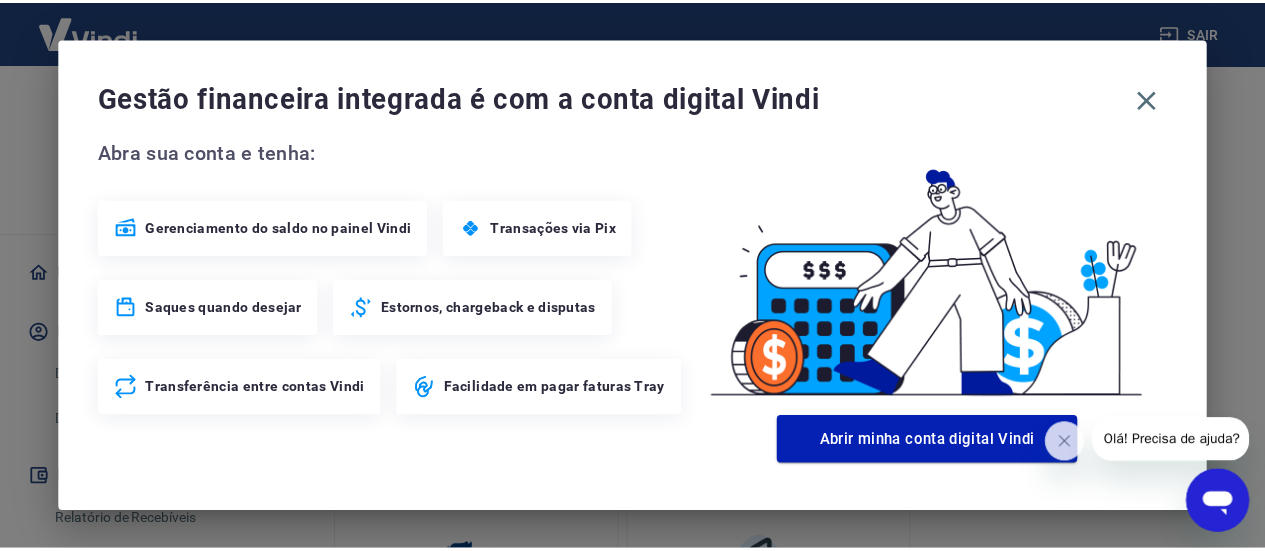 scroll, scrollTop: 372, scrollLeft: 0, axis: vertical 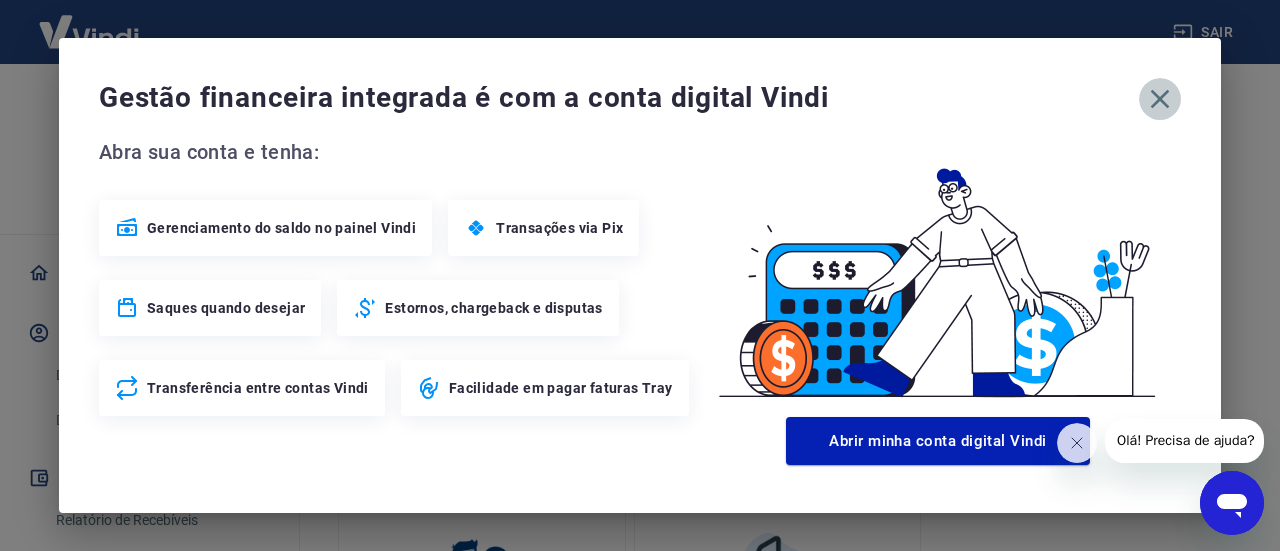 click 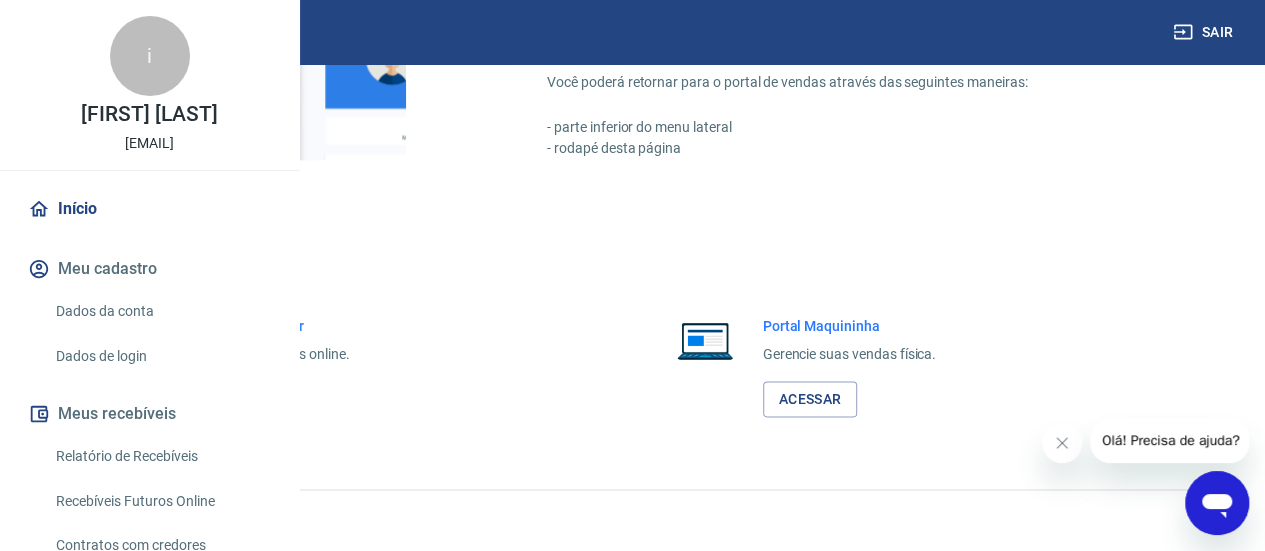 scroll, scrollTop: 0, scrollLeft: 0, axis: both 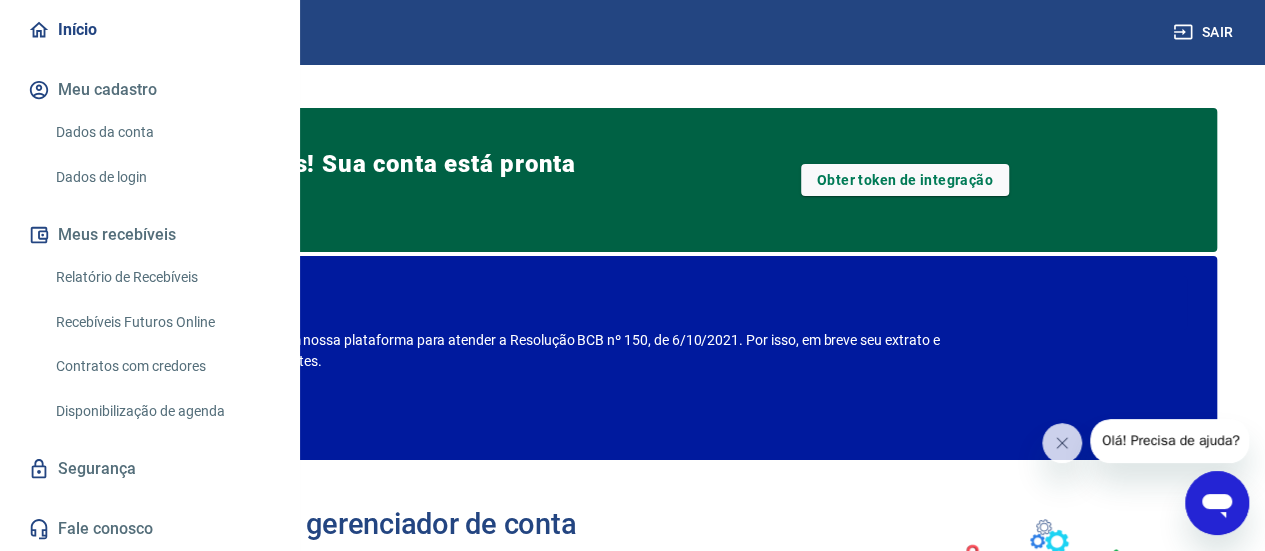 drag, startPoint x: 279, startPoint y: 361, endPoint x: 296, endPoint y: 185, distance: 176.81912 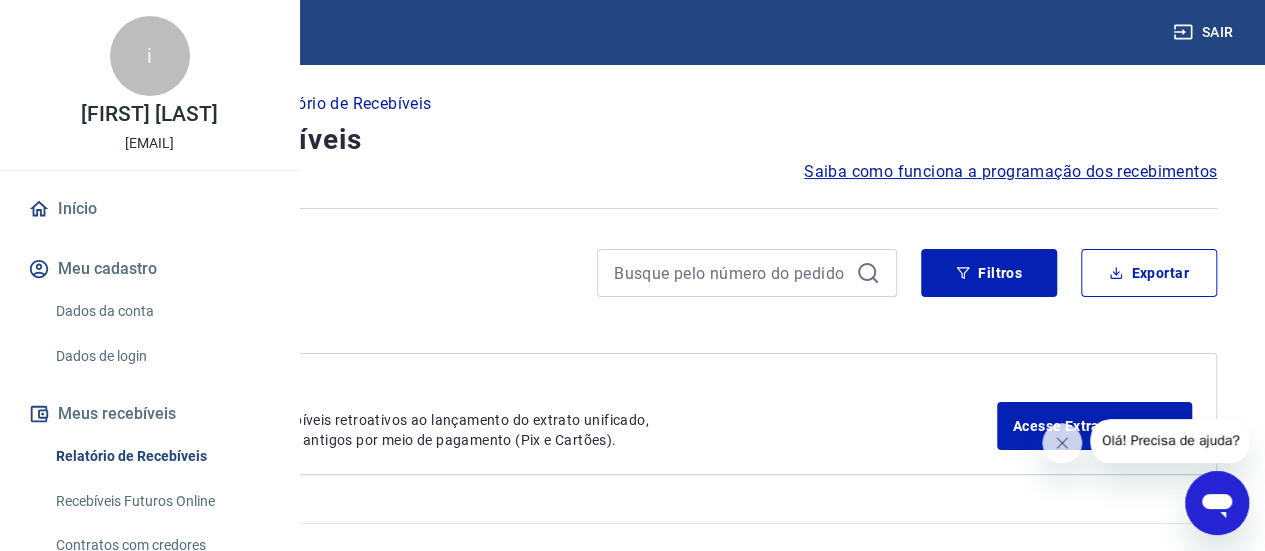 scroll, scrollTop: 32, scrollLeft: 0, axis: vertical 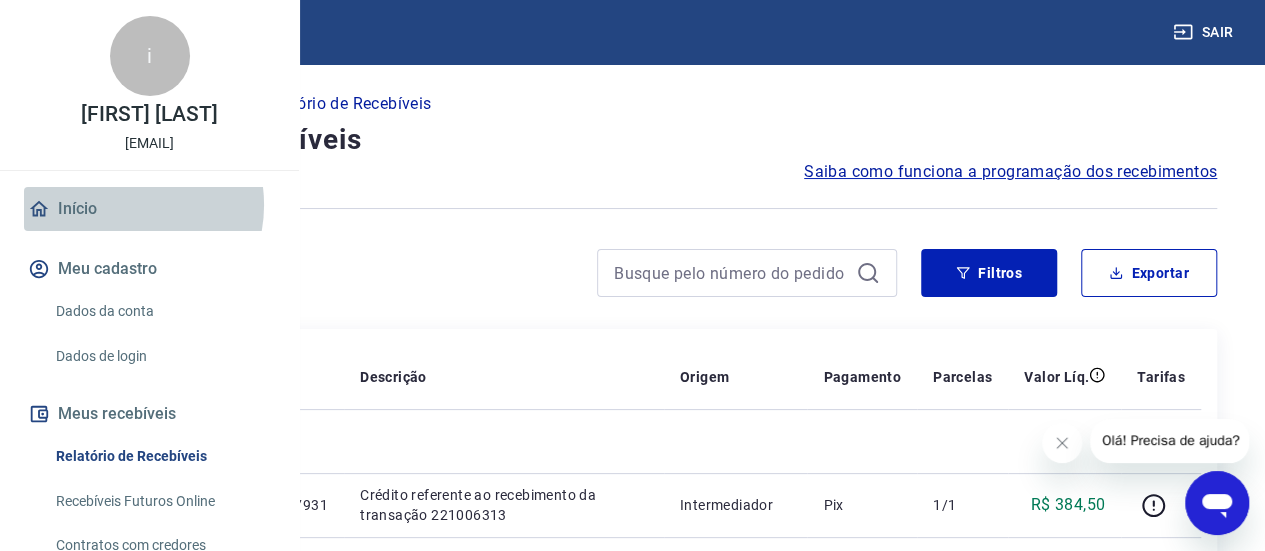 click on "Início" at bounding box center (149, 209) 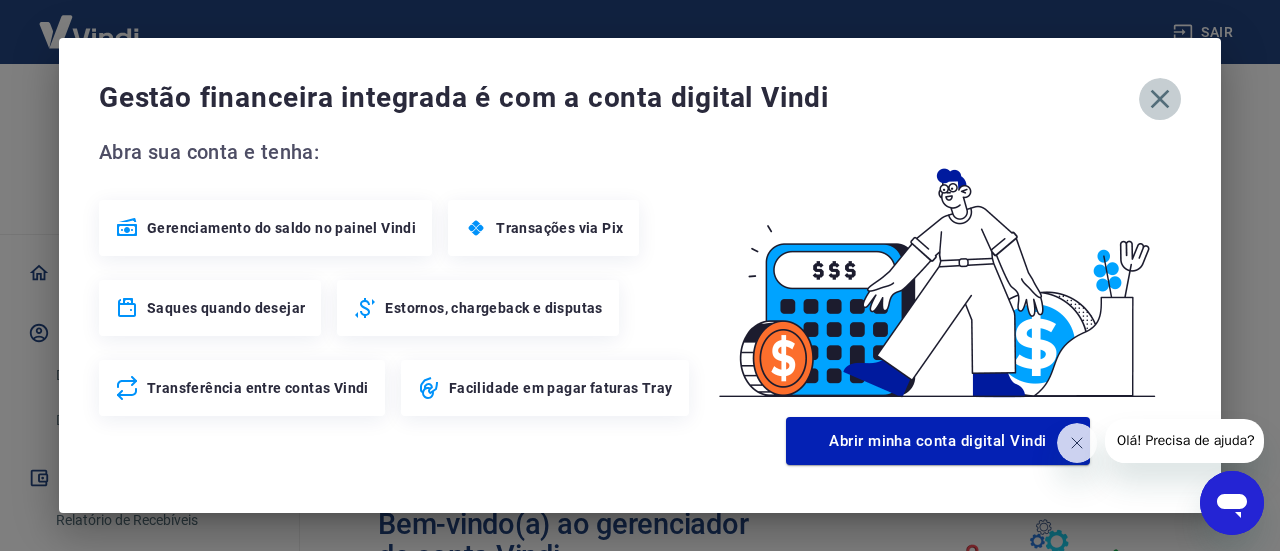 click 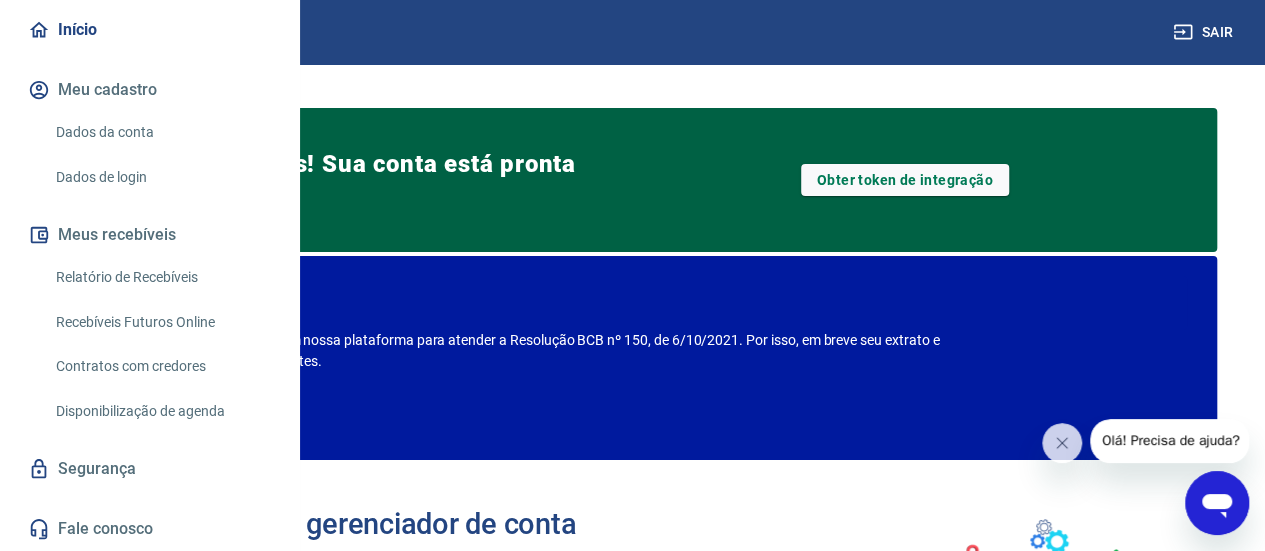 scroll, scrollTop: 242, scrollLeft: 0, axis: vertical 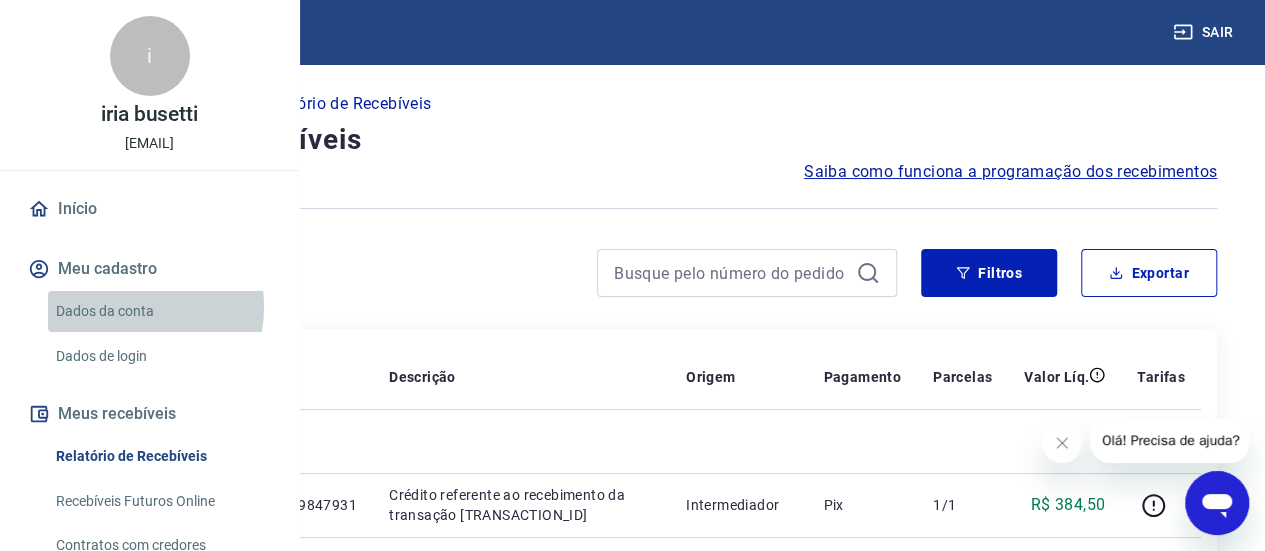 click on "Dados da conta" at bounding box center (161, 311) 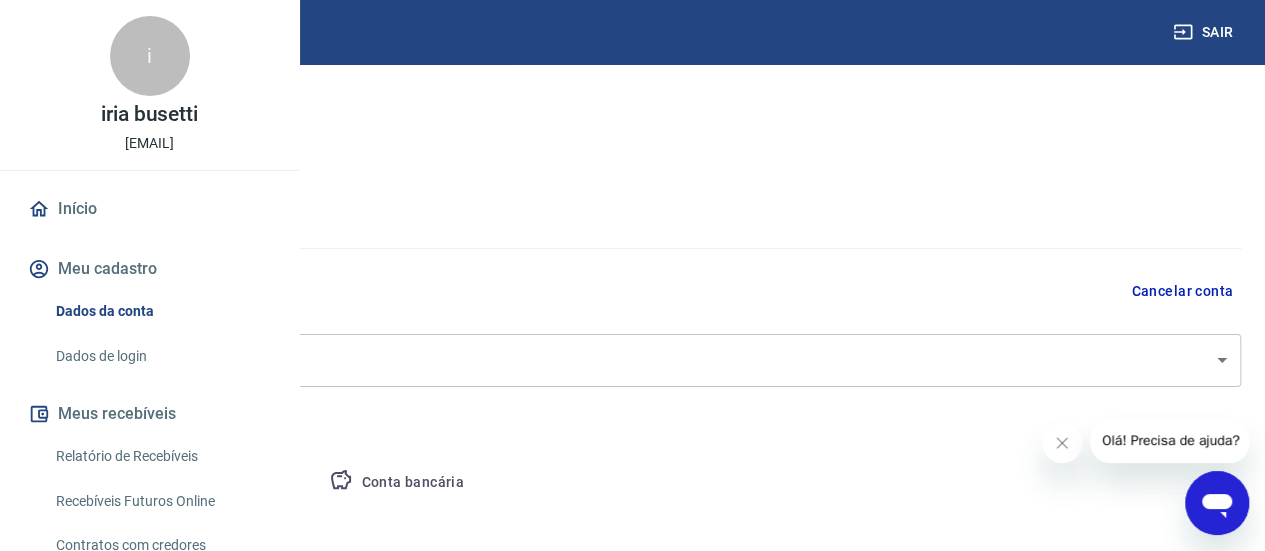 select on "RS" 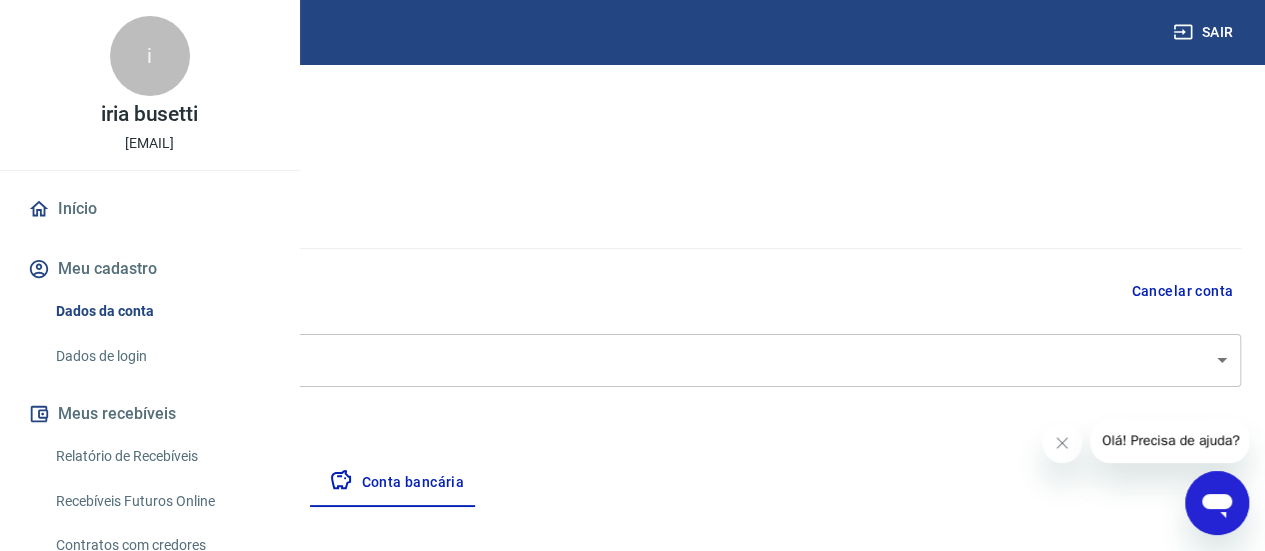 select on "1" 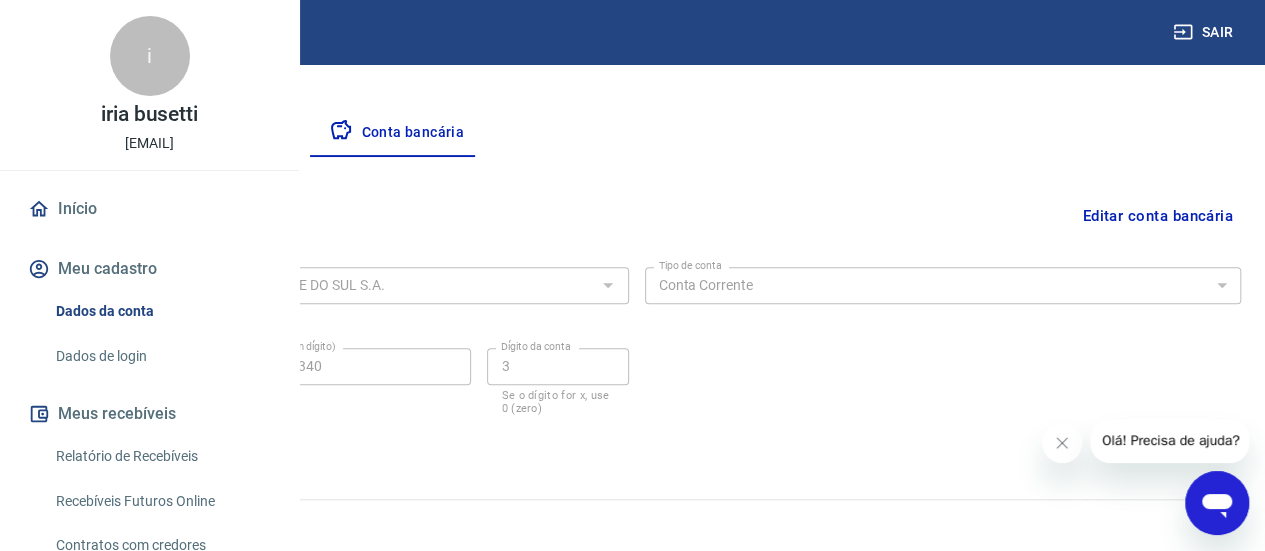 scroll, scrollTop: 358, scrollLeft: 0, axis: vertical 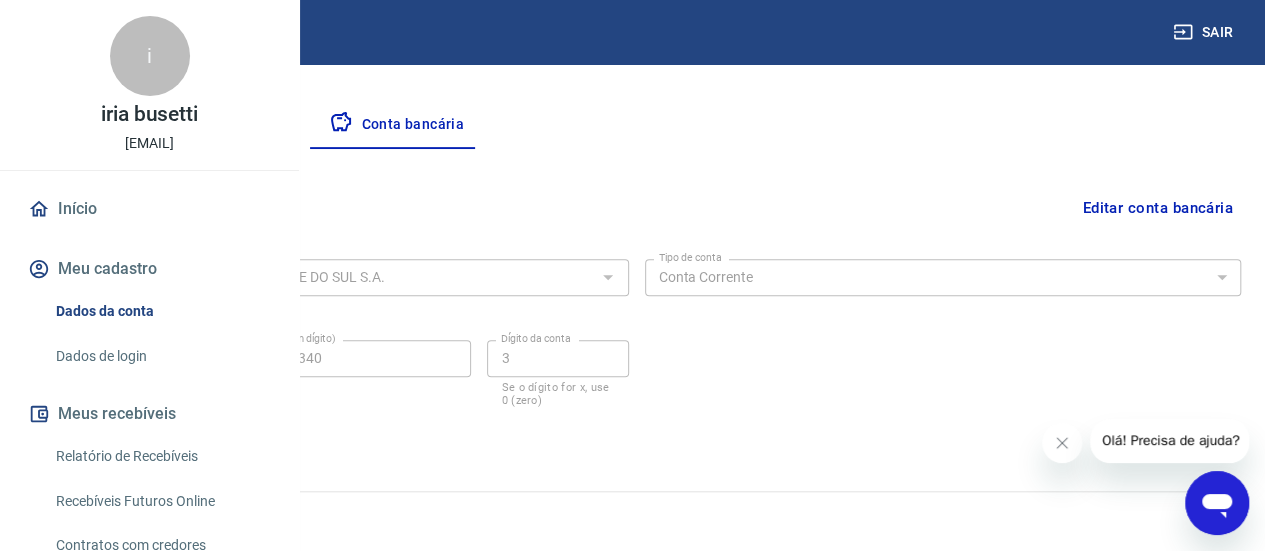 click on "Meu cadastro / Dados cadastrais Dados cadastrais Cancelar conta Conta bellatrix comercio de vestuario ltda [object Object] Conta Empresa Pessoa titular Conta bancária Editar conta bancária Banco 041 - BANCO DO ESTADO DO RIO GRANDE DO SUL S.A. Banco Tipo de conta Conta Corrente Conta Poupança Tipo de conta Agência (sem dígito) 0215 Agência (sem dígito) Conta (sem dígito) 060880340 Conta (sem dígito) Dígito da conta 3 Dígito da conta Se o dígito for x, use 0 (zero) Atenção Ao cadastrar uma nova conta bancária, faremos um crédito de valor simbólico na conta bancária informada. Este crédito é apenas para verificação de segurança e será feito automaticamente após a alteração da conta. Salvar Cancelar" at bounding box center (636, 86) 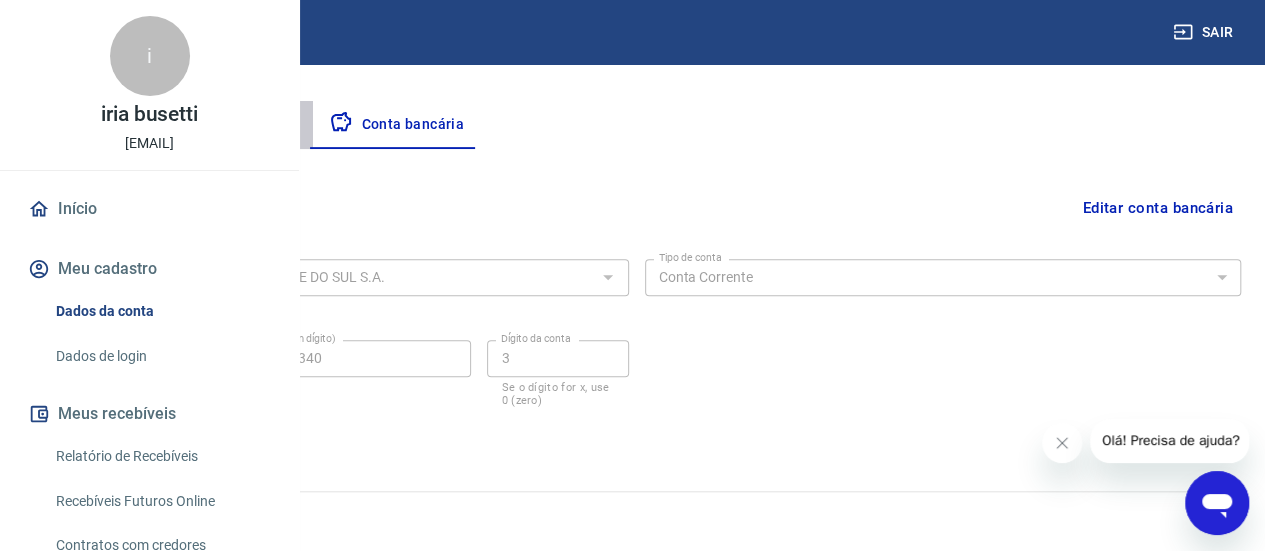 click on "Pessoa titular" at bounding box center (234, 125) 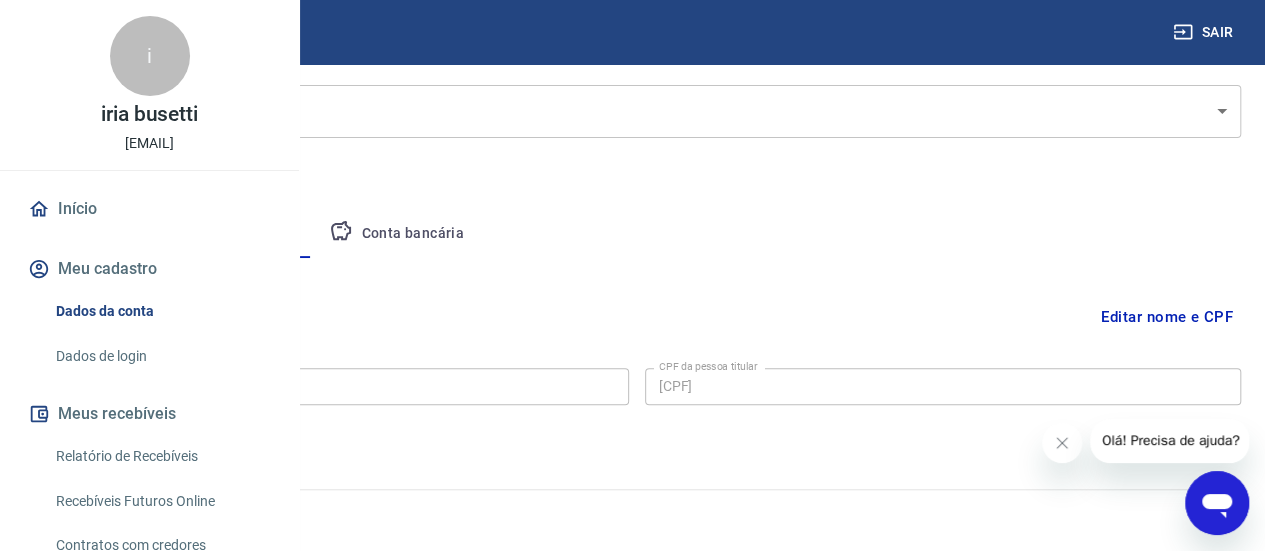 scroll, scrollTop: 248, scrollLeft: 0, axis: vertical 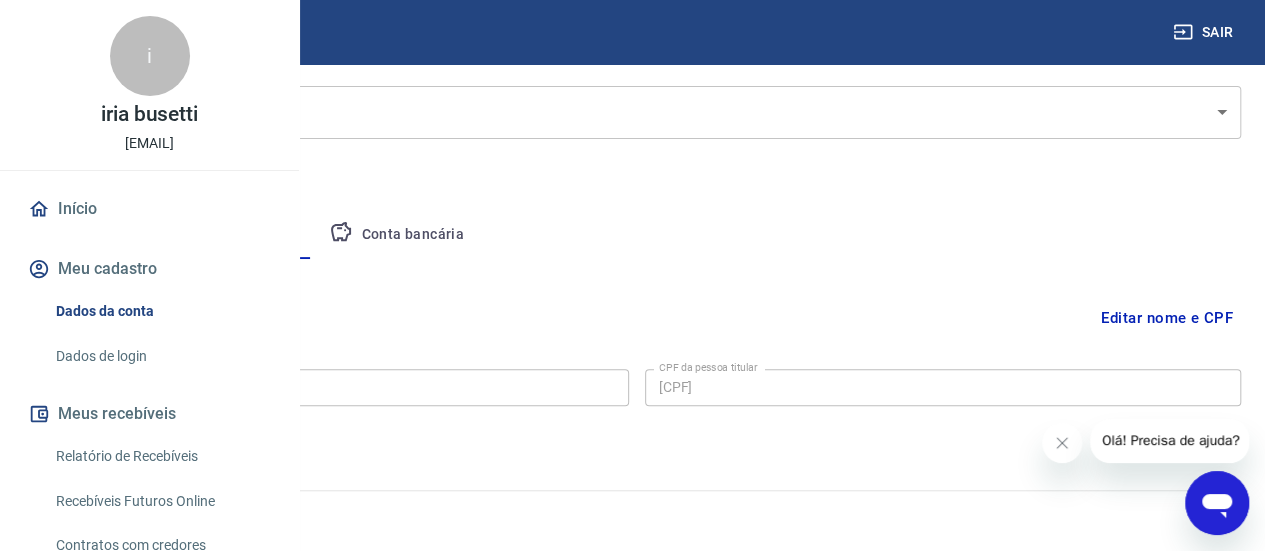 click on "Empresa" at bounding box center (93, 235) 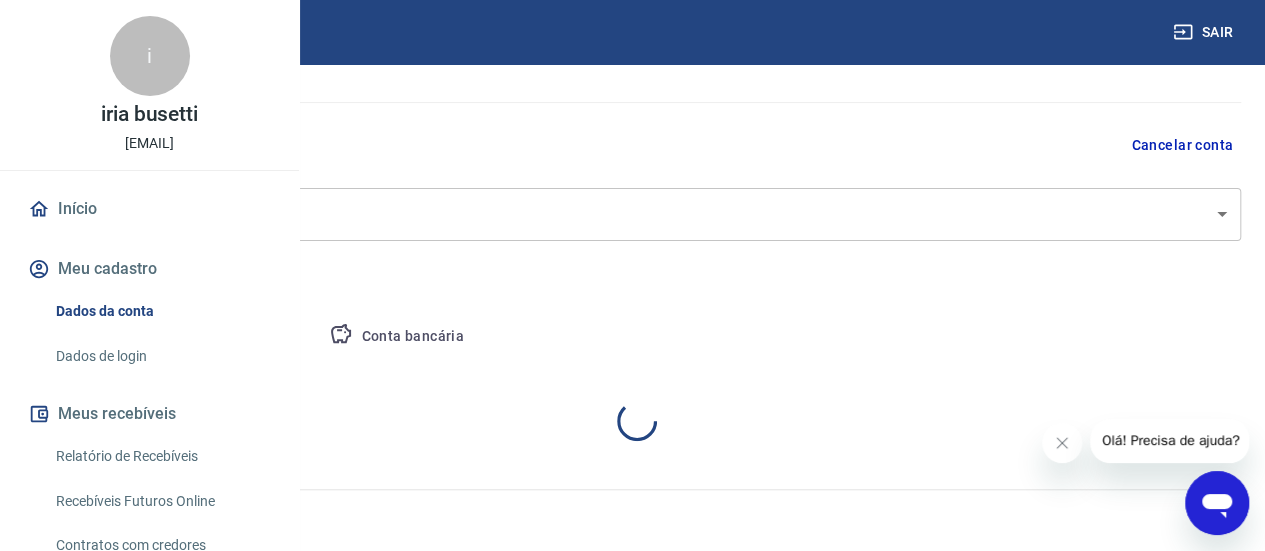 select on "RS" 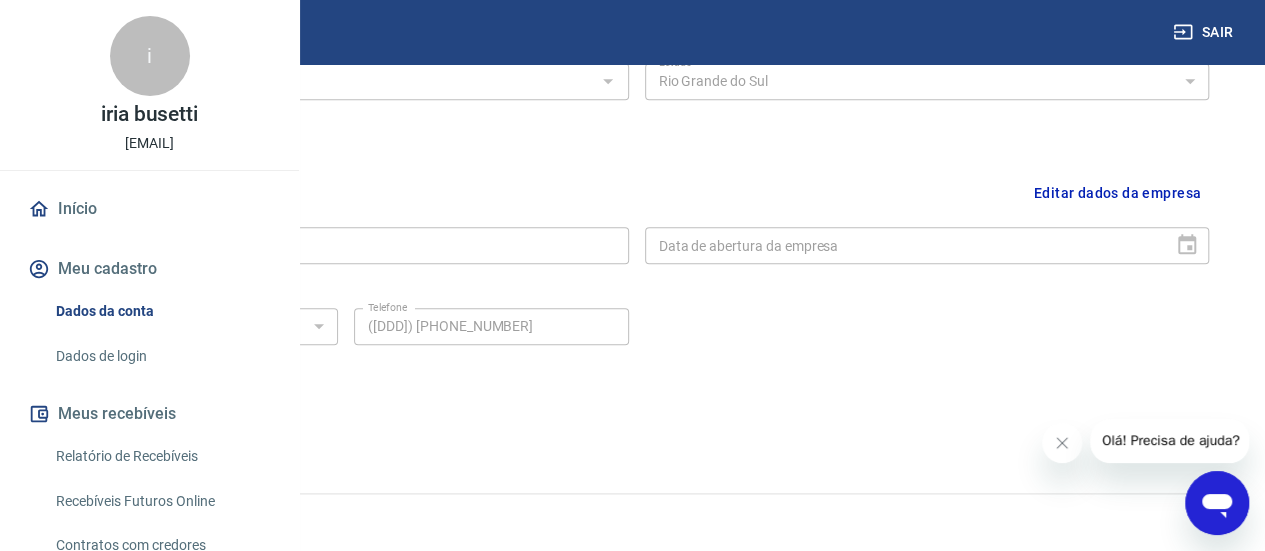 scroll, scrollTop: 890, scrollLeft: 0, axis: vertical 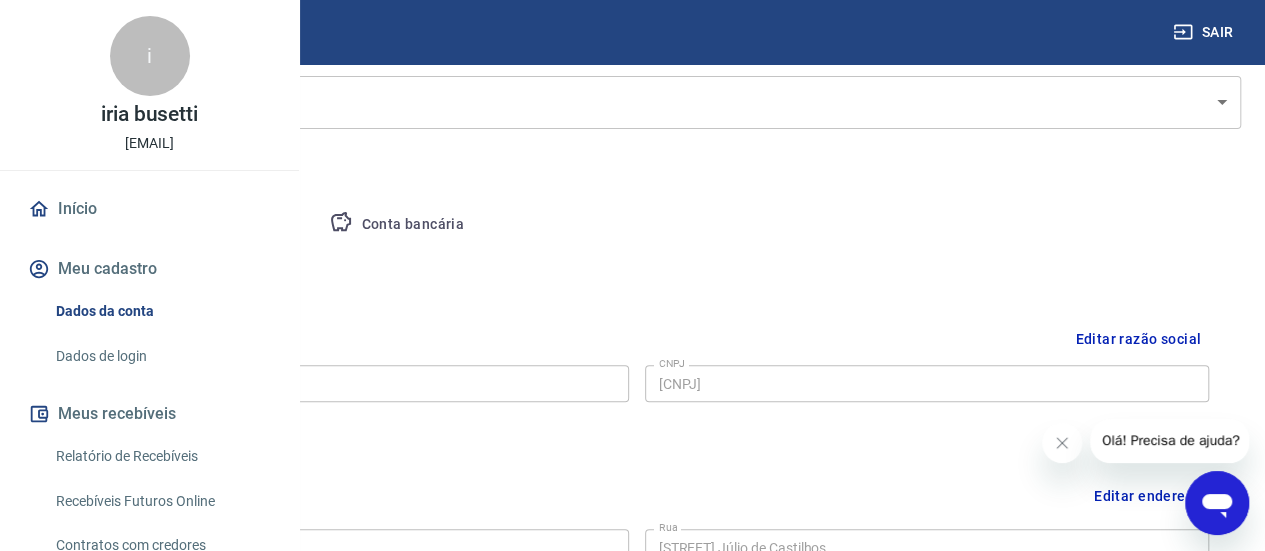 click on "Meu cadastro / Dados cadastrais Dados cadastrais Cancelar conta Conta bellatrix comercio de vestuario ltda [object Object] Conta Empresa Pessoa titular Conta bancária Editar razão social Razão social bellatrix comercio de vestuario ltda Razão social CNPJ 09.420.903/0001-04 CNPJ Endereço da empresa Editar endereço CEP 95170-480 CEP Rua Rua Júlio de Castilhos Rua Número 1066 Número Complemento Complemento Bairro Centro Bairro Cidade Farroupilha Cidade Estado Acre Alagoas Amapá Amazonas Bahia Ceará Distrito Federal Espírito Santo Goiás Maranhão Mato Grosso Mato Grosso do Sul Minas Gerais Pará Paraíba Paraná Pernambuco Piauí Rio de Janeiro Rio Grande do Norte Rio Grande do Sul Rondônia Roraima Santa Catarina São Paulo Sergipe Tocantins Estado Dados da empresa Editar dados da empresa Nome fantasia Bellatrix Nome fantasia Data de abertura da empresa Data de abertura da empresa Tipo de telefone Residencial Comercial Tipo de telefone Telefone (54) 99950-1099 Telefone" at bounding box center [636, 452] 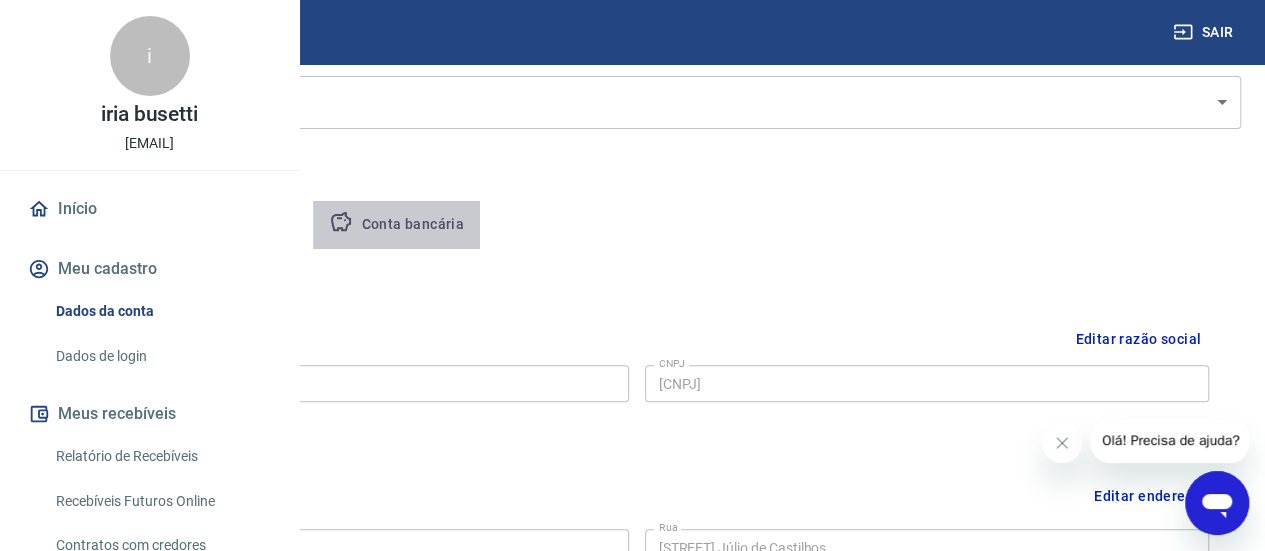 click on "Conta bancária" at bounding box center [396, 225] 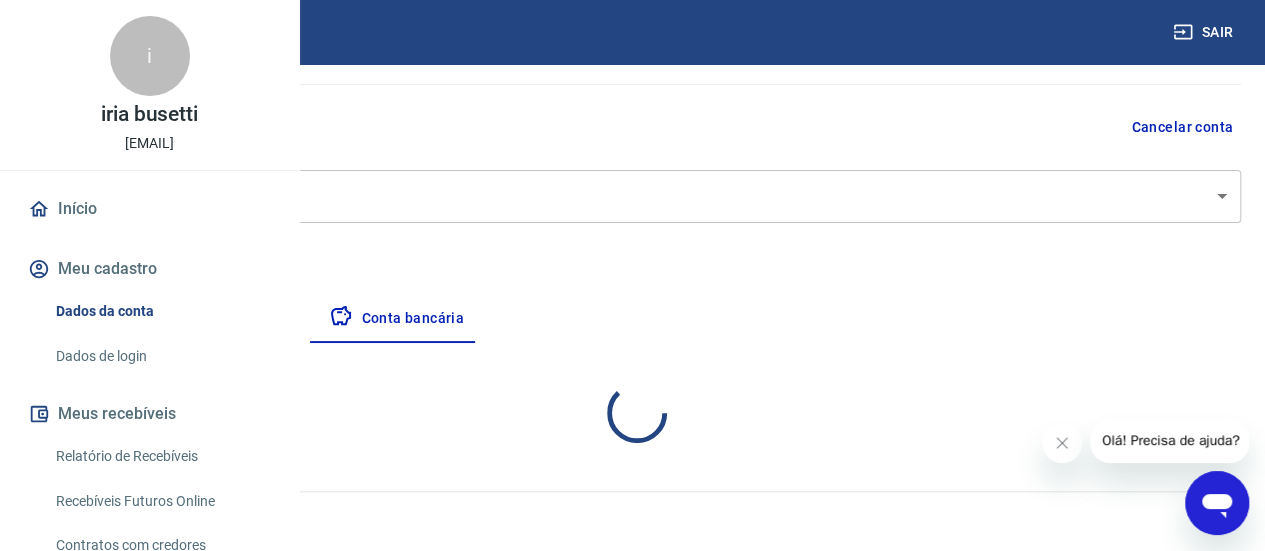 select on "1" 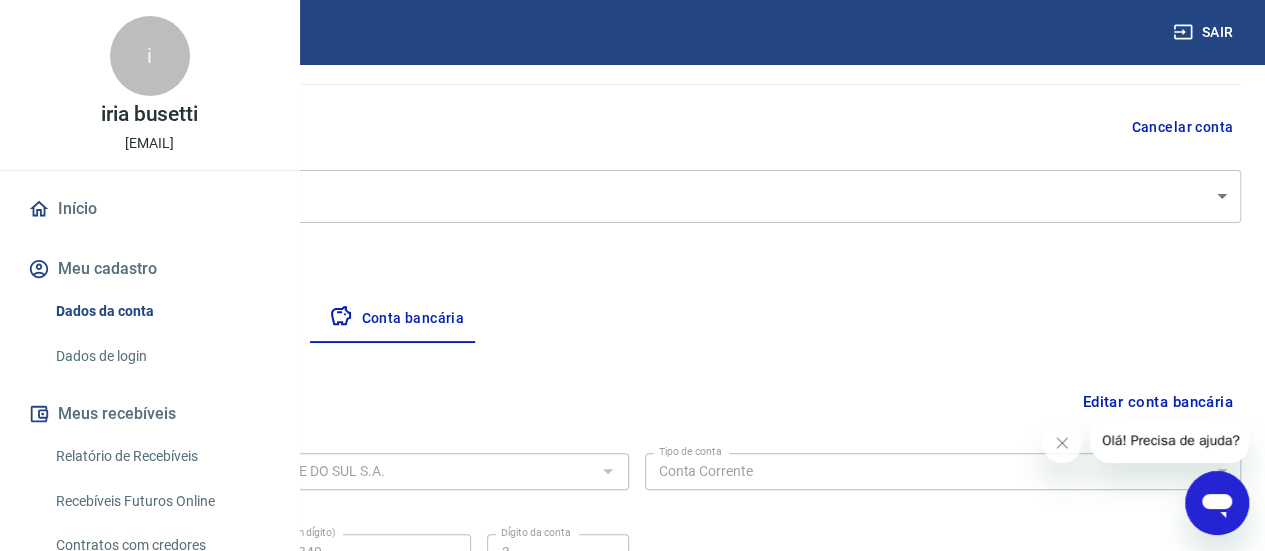 scroll, scrollTop: 258, scrollLeft: 0, axis: vertical 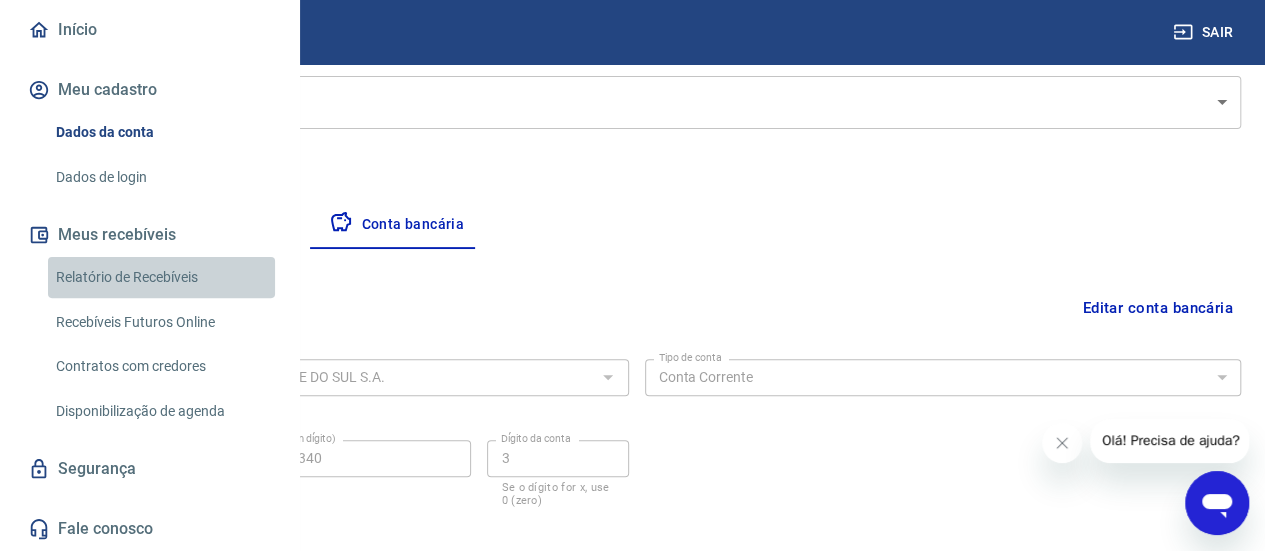 click on "Relatório de Recebíveis" at bounding box center (161, 277) 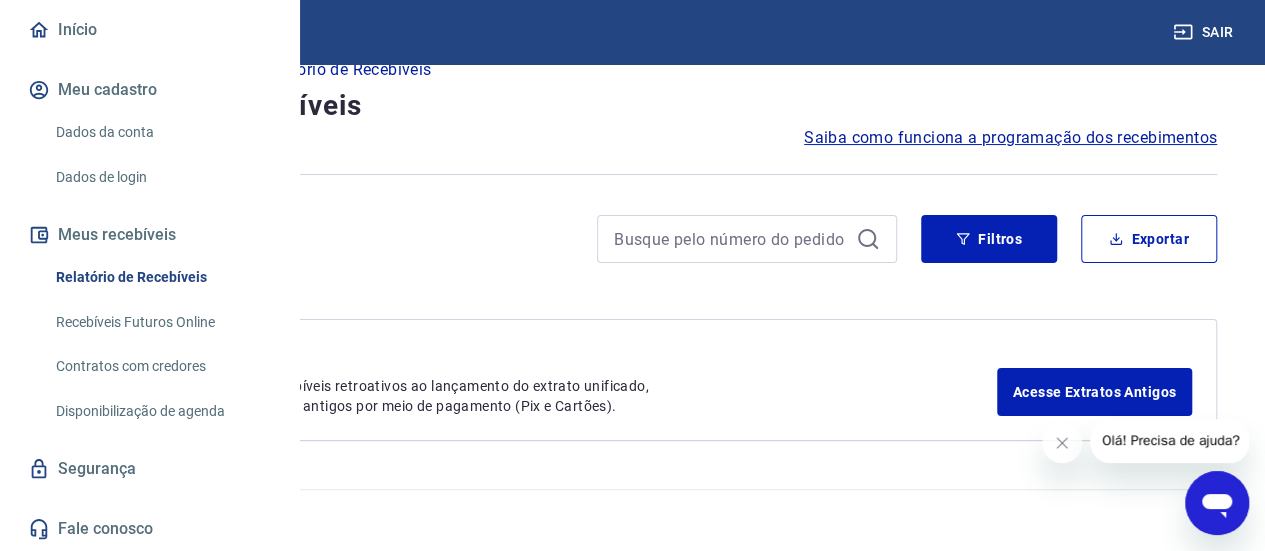 scroll, scrollTop: 32, scrollLeft: 0, axis: vertical 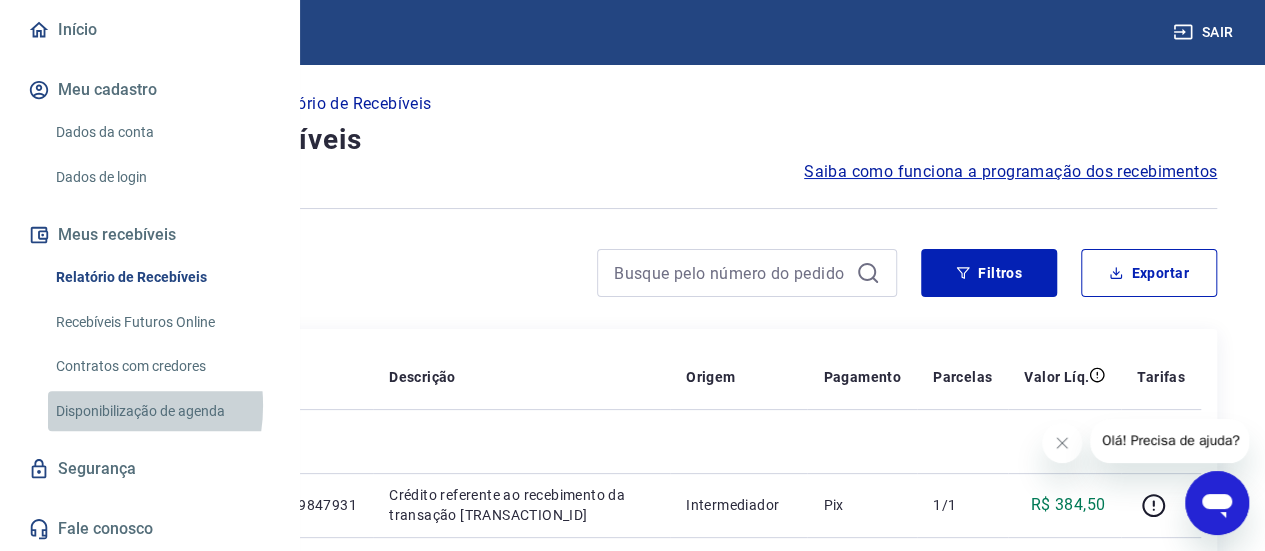 click on "Disponibilização de agenda" at bounding box center [161, 411] 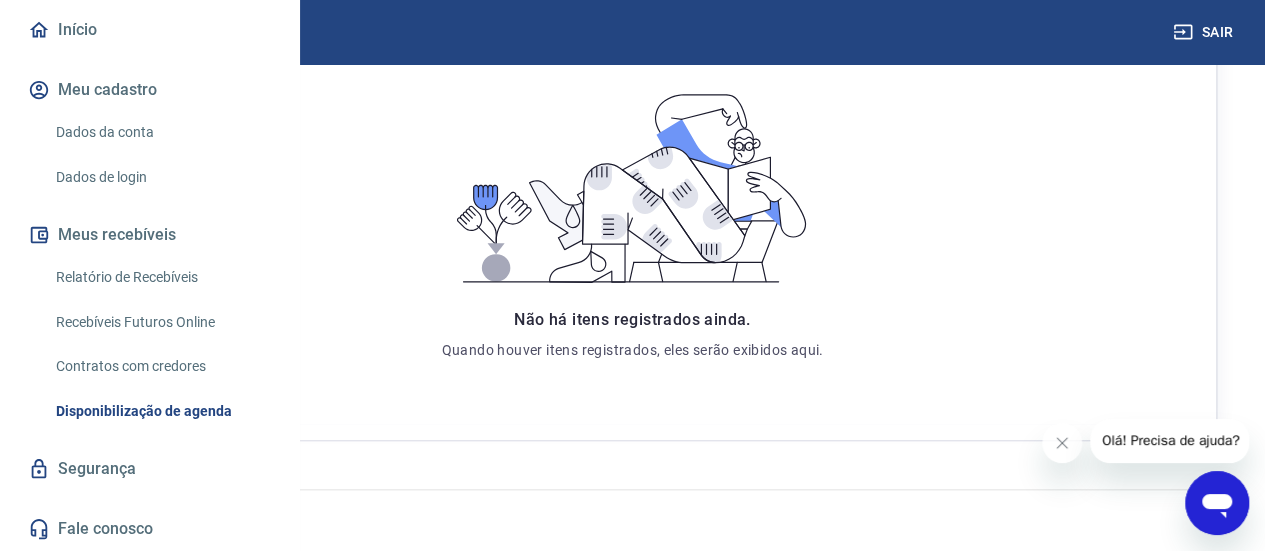scroll, scrollTop: 432, scrollLeft: 0, axis: vertical 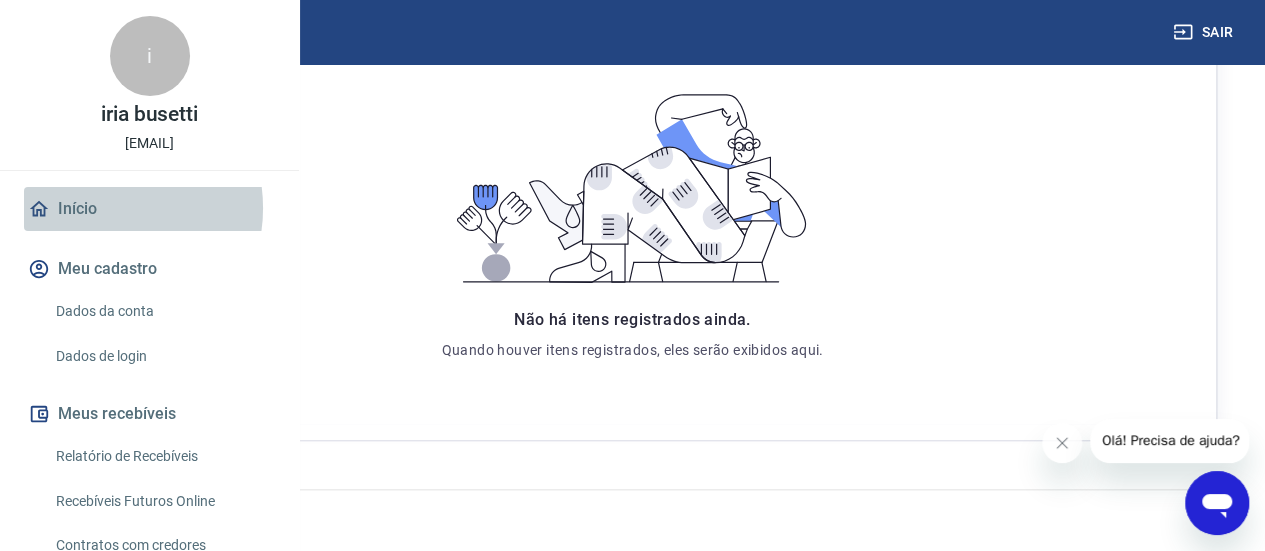 click on "Início" at bounding box center [149, 209] 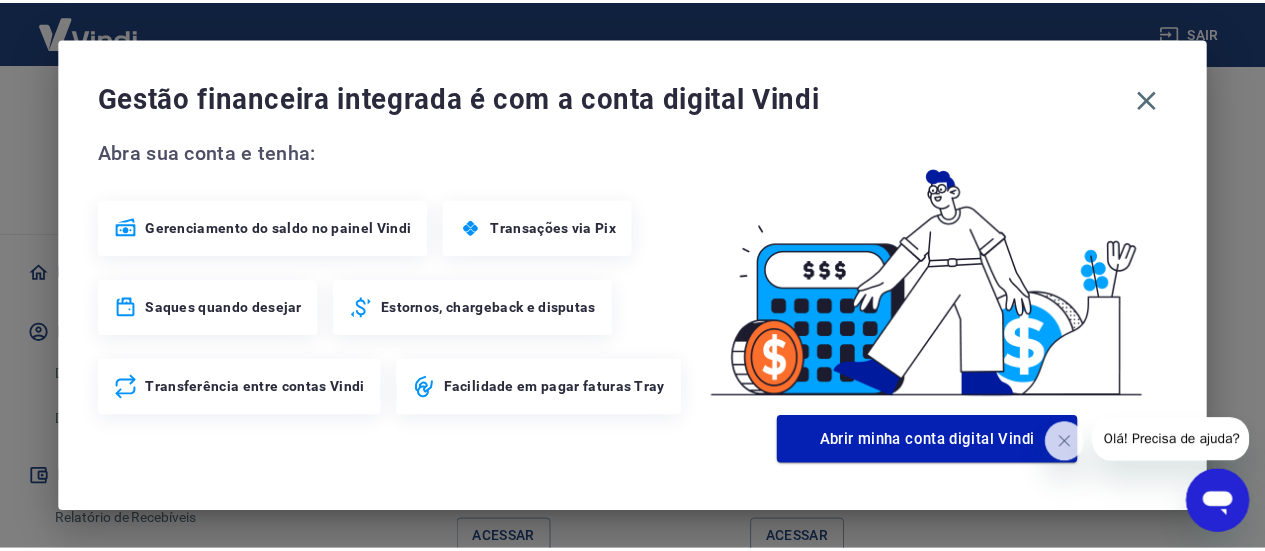 scroll, scrollTop: 1317, scrollLeft: 0, axis: vertical 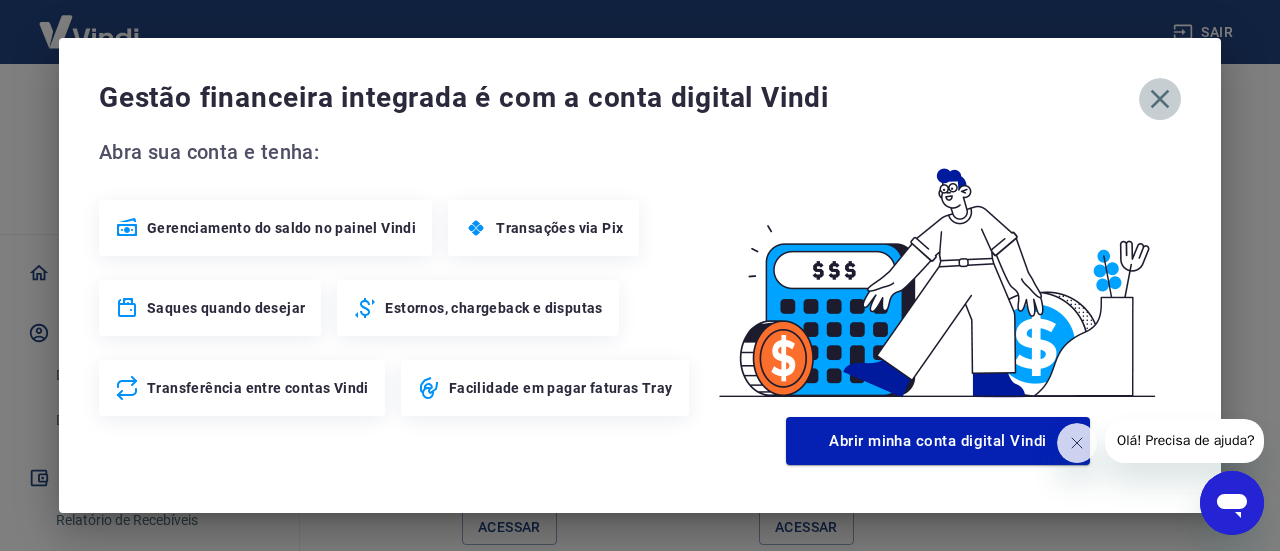 click 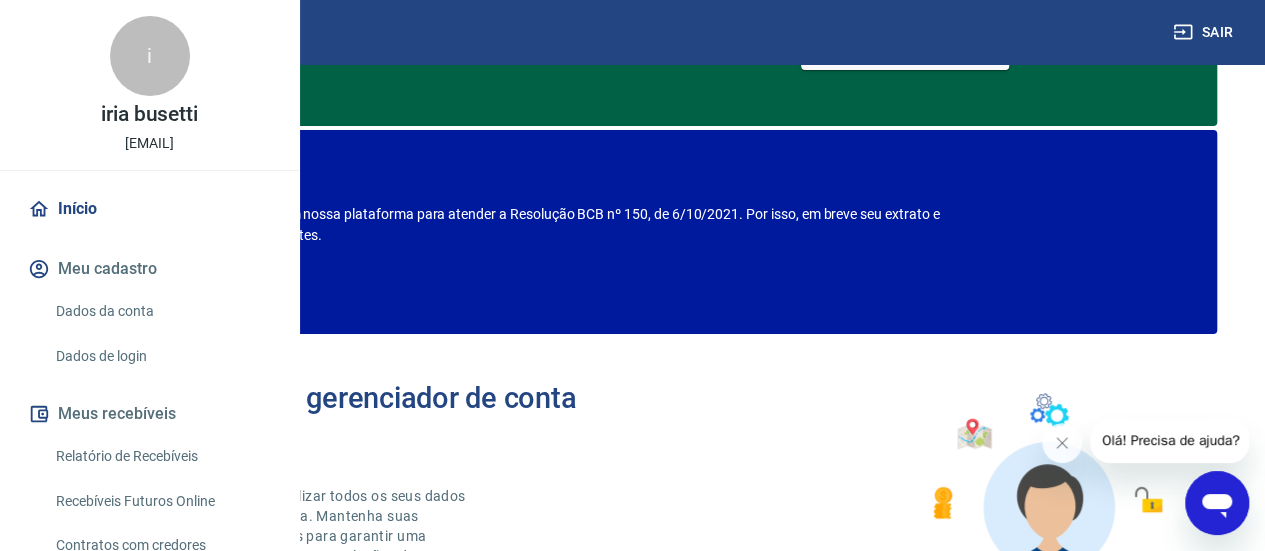 scroll, scrollTop: 0, scrollLeft: 0, axis: both 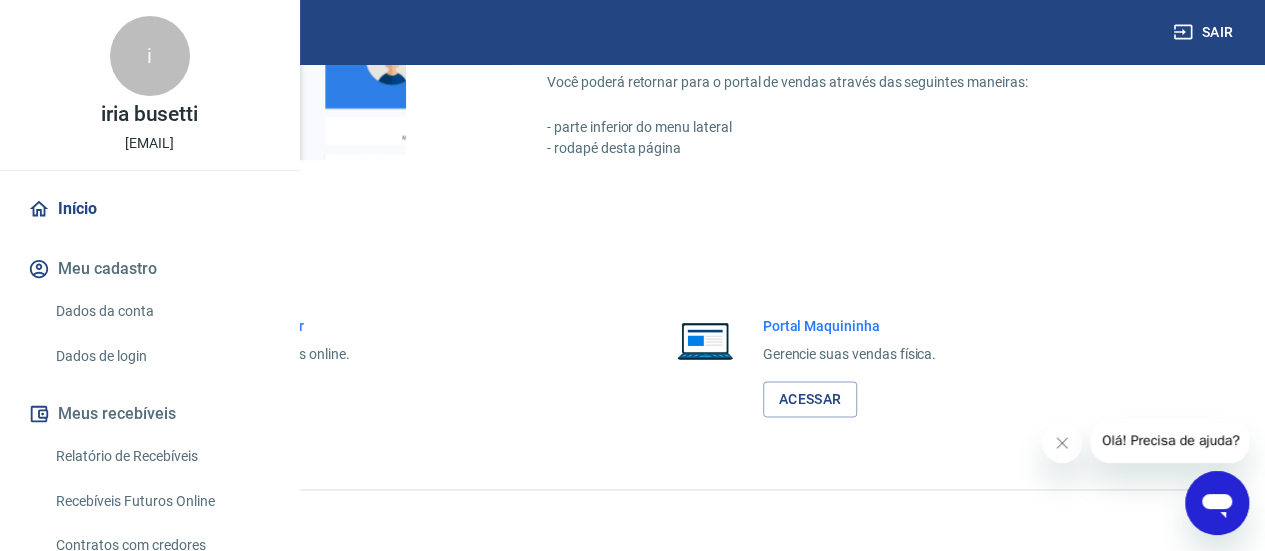 click on "i iria busetti lojabellatrix@hotmail.com" at bounding box center [149, 85] 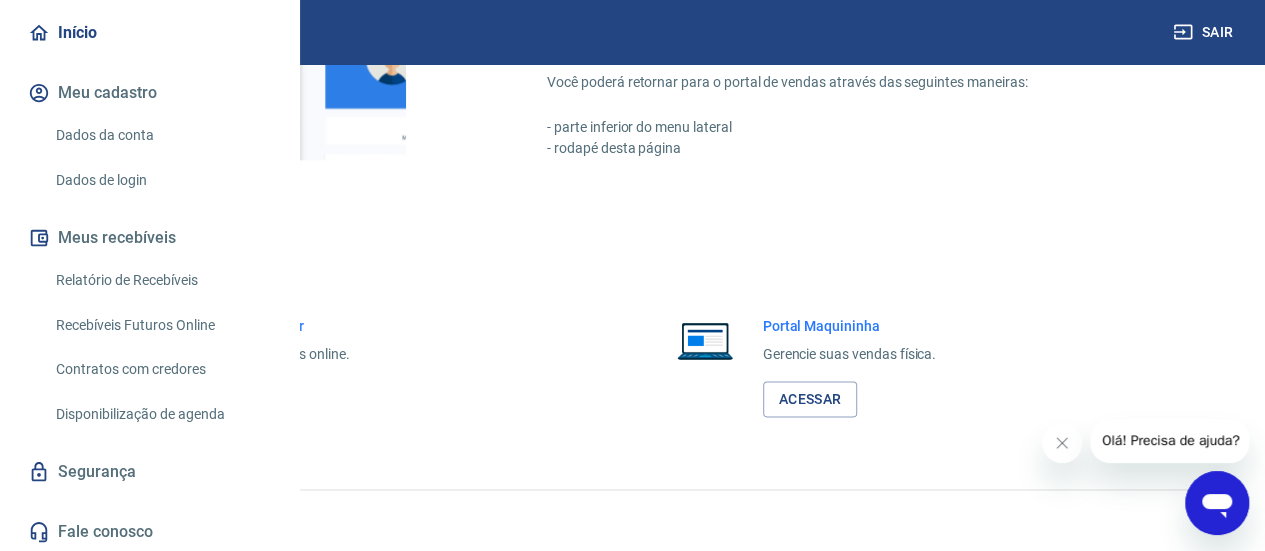 scroll, scrollTop: 242, scrollLeft: 0, axis: vertical 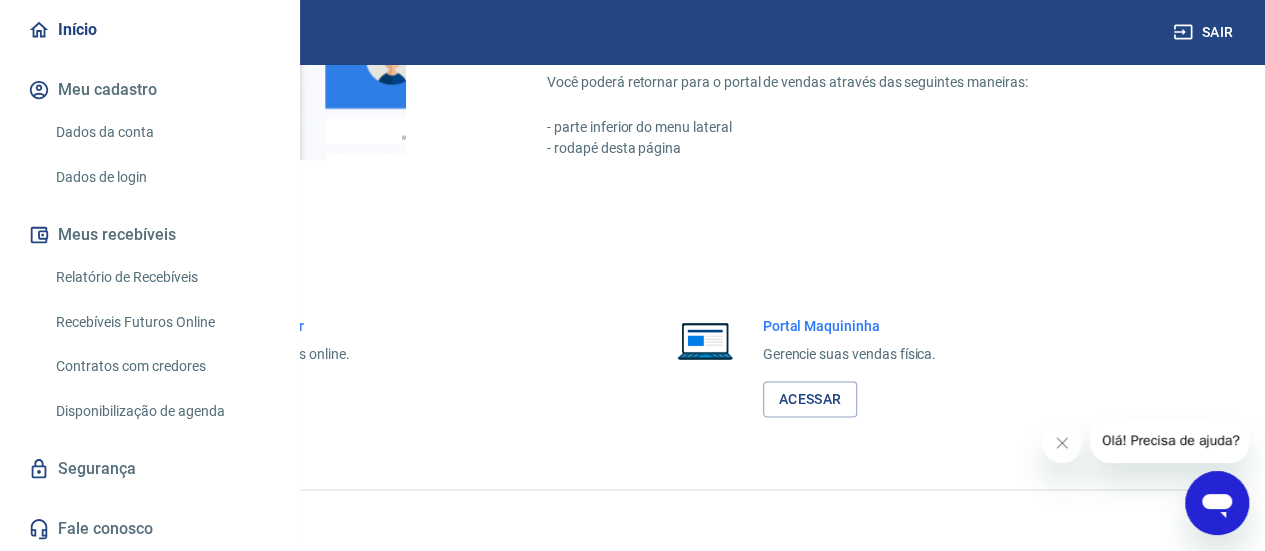 click on "Relatório de Recebíveis" at bounding box center (161, 277) 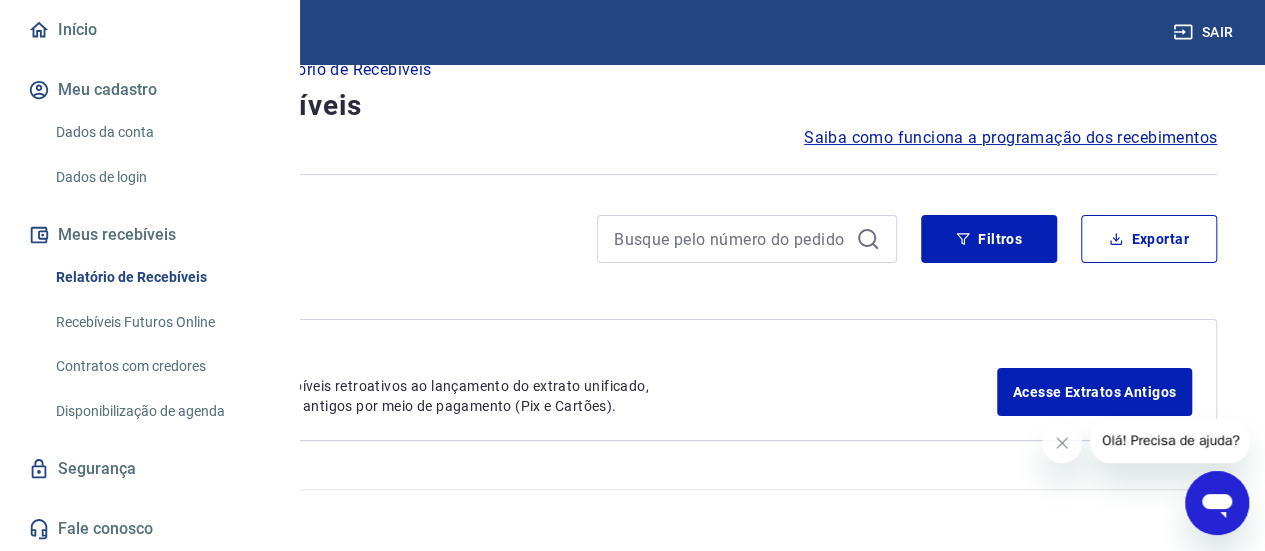 scroll, scrollTop: 0, scrollLeft: 0, axis: both 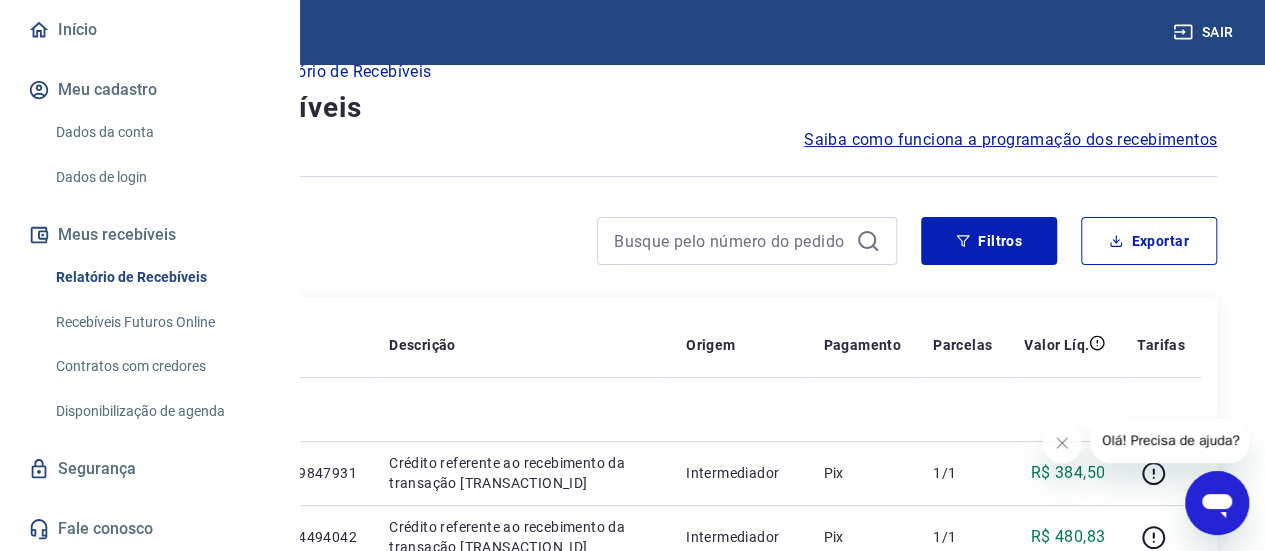 click on "Saiba como funciona a programação dos recebimentos" at bounding box center [1010, 140] 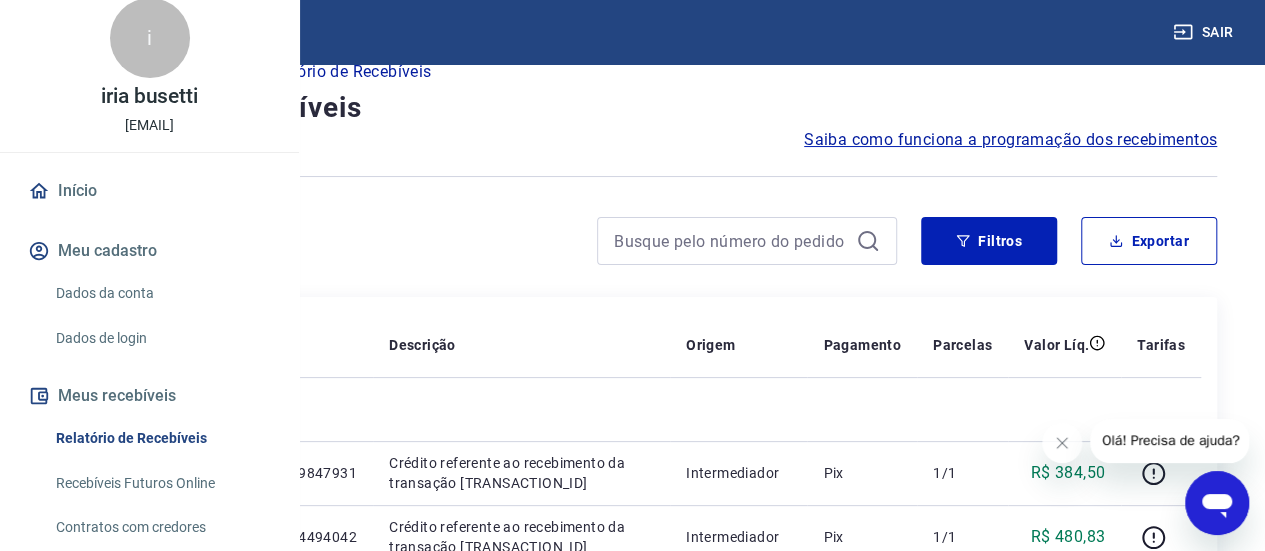 scroll, scrollTop: 0, scrollLeft: 0, axis: both 